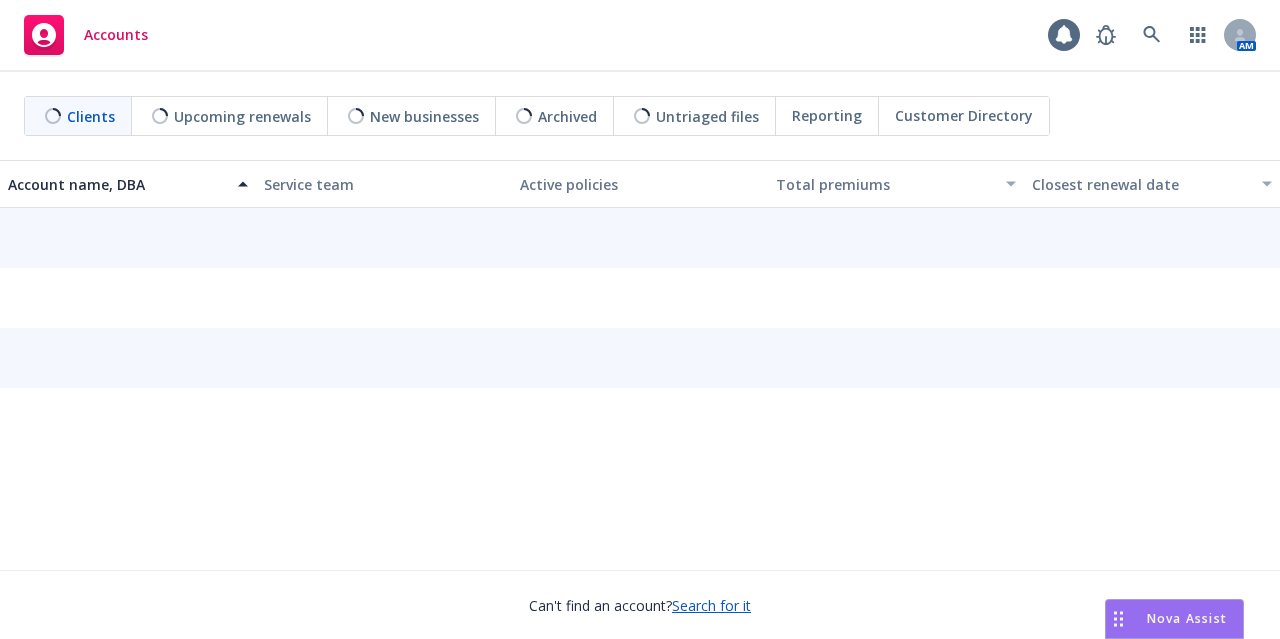 scroll, scrollTop: 0, scrollLeft: 0, axis: both 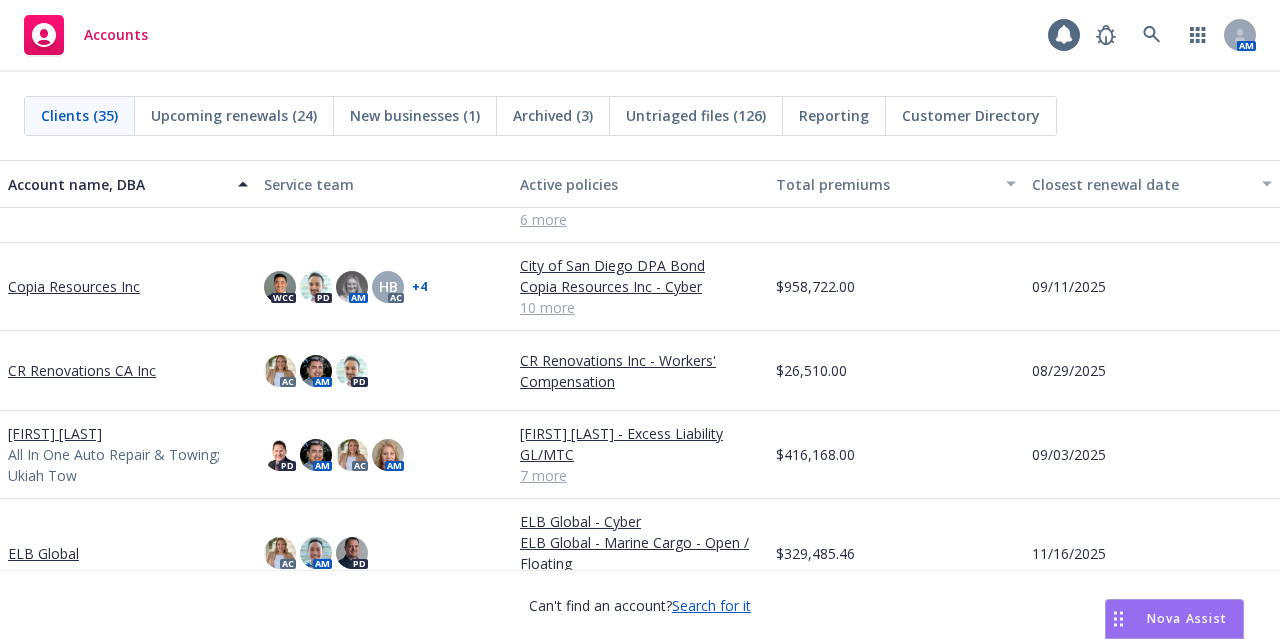 click on "Copia Resources Inc" at bounding box center [74, 286] 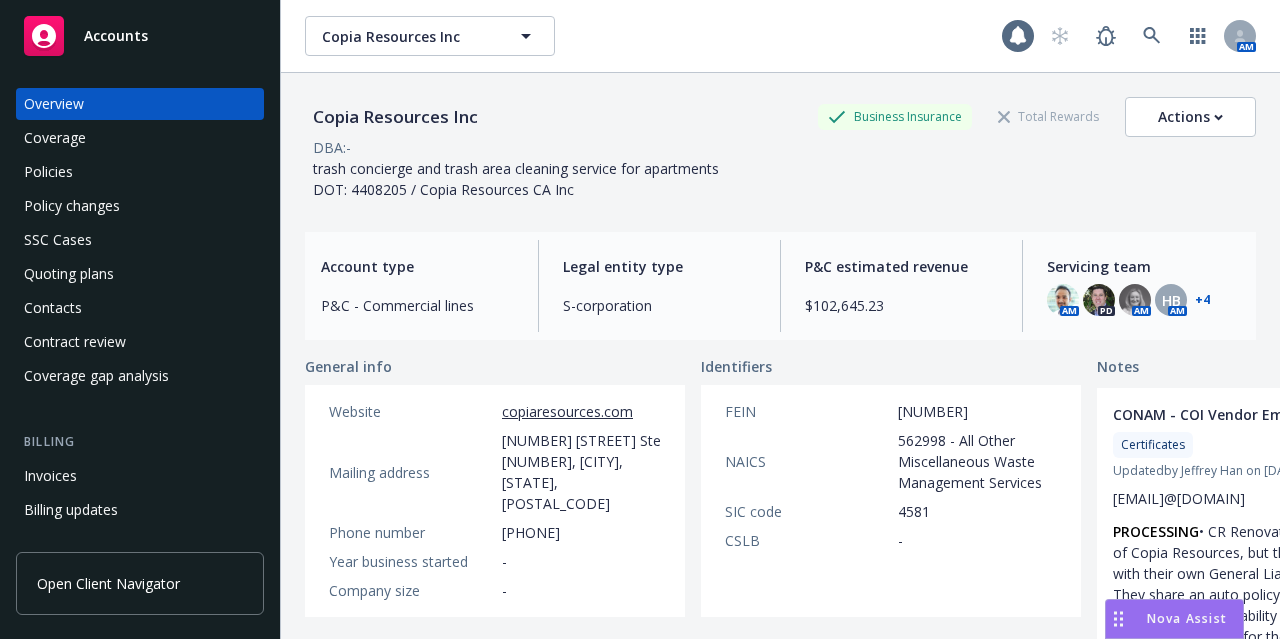 click on "Invoices" at bounding box center [140, 476] 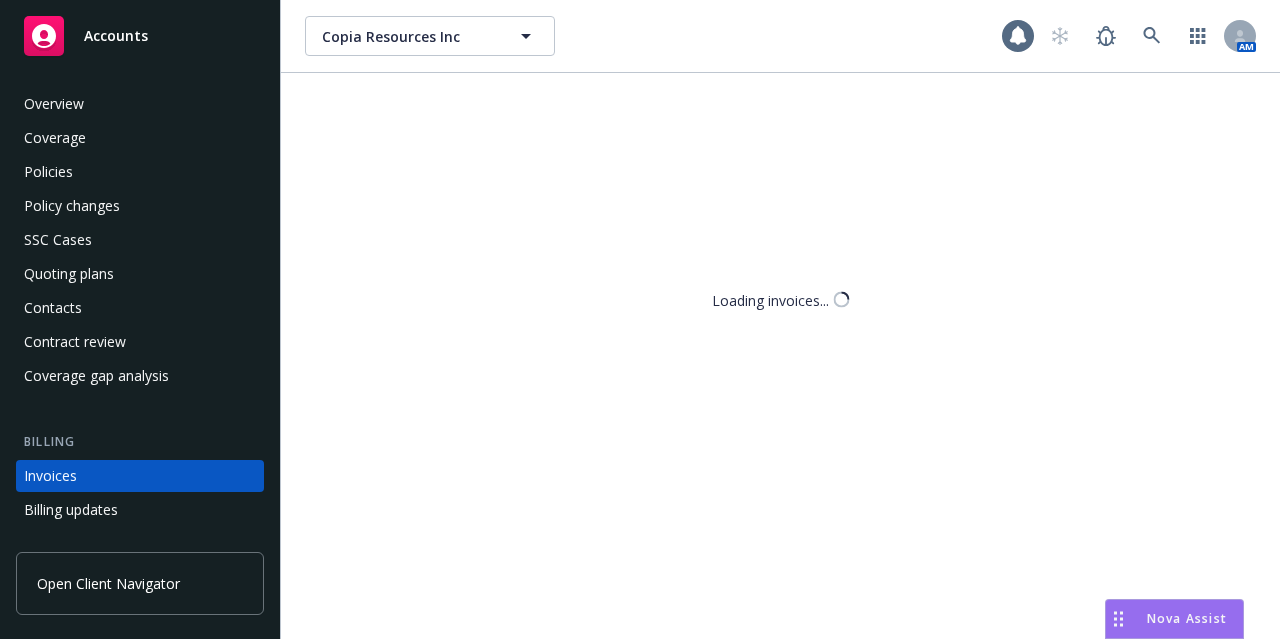 scroll, scrollTop: 124, scrollLeft: 0, axis: vertical 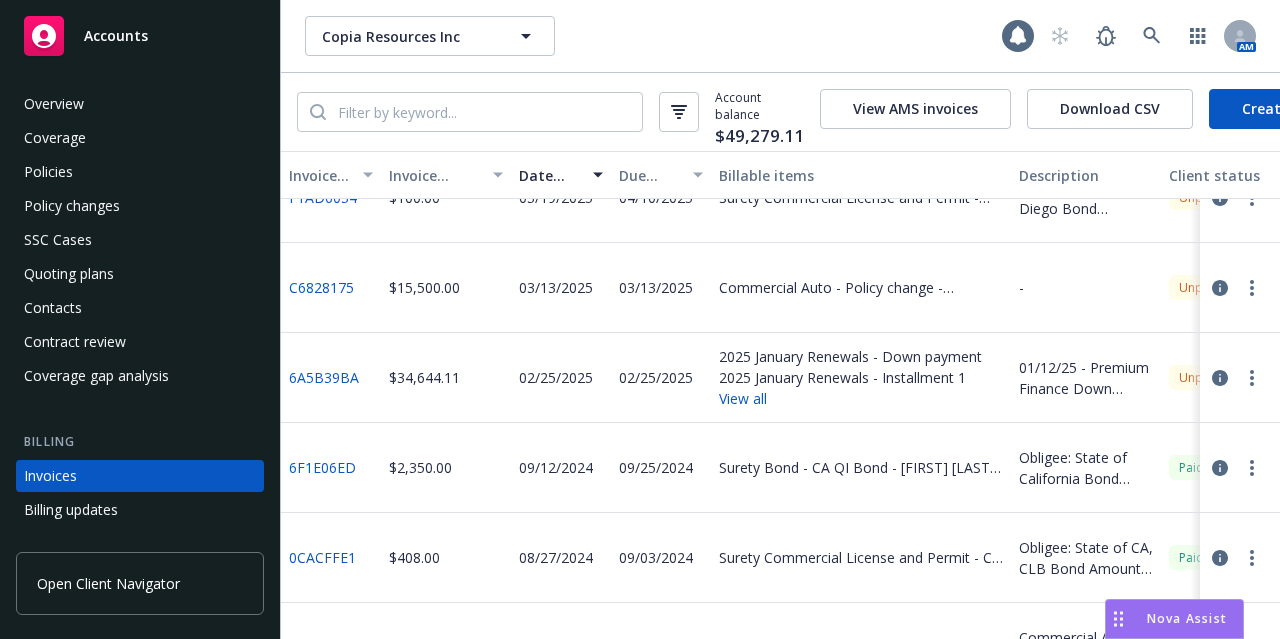 click on "Accounts" at bounding box center (140, 36) 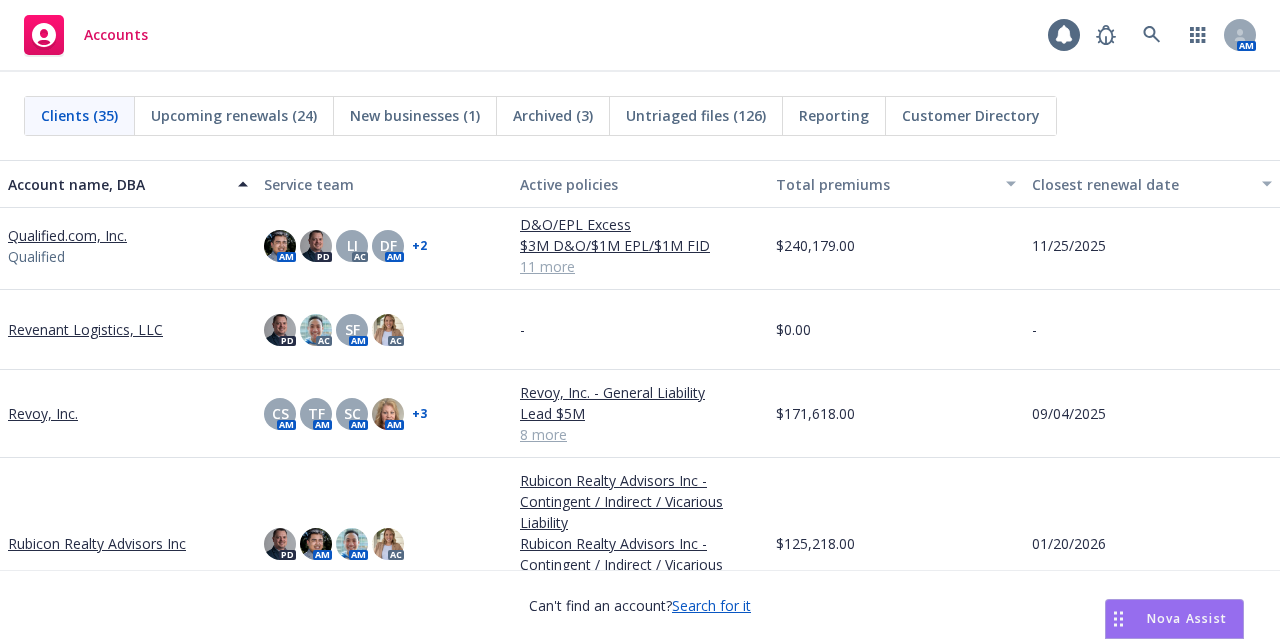 scroll, scrollTop: 2100, scrollLeft: 0, axis: vertical 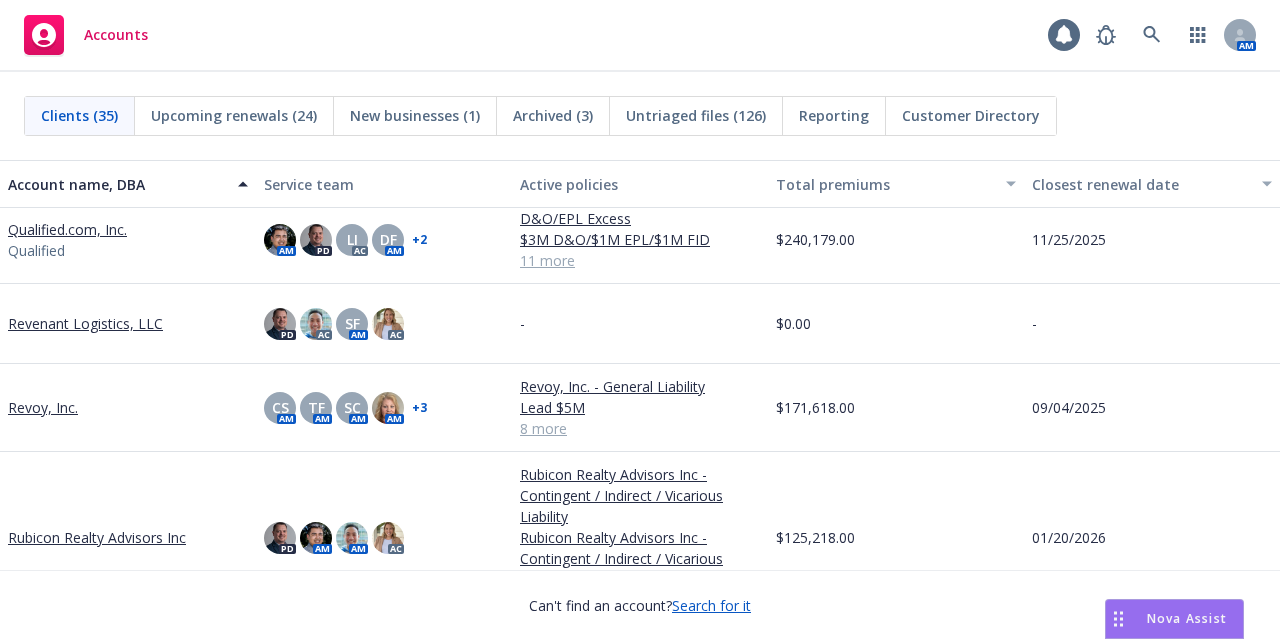 click on "Qualified.com, Inc." at bounding box center [67, 229] 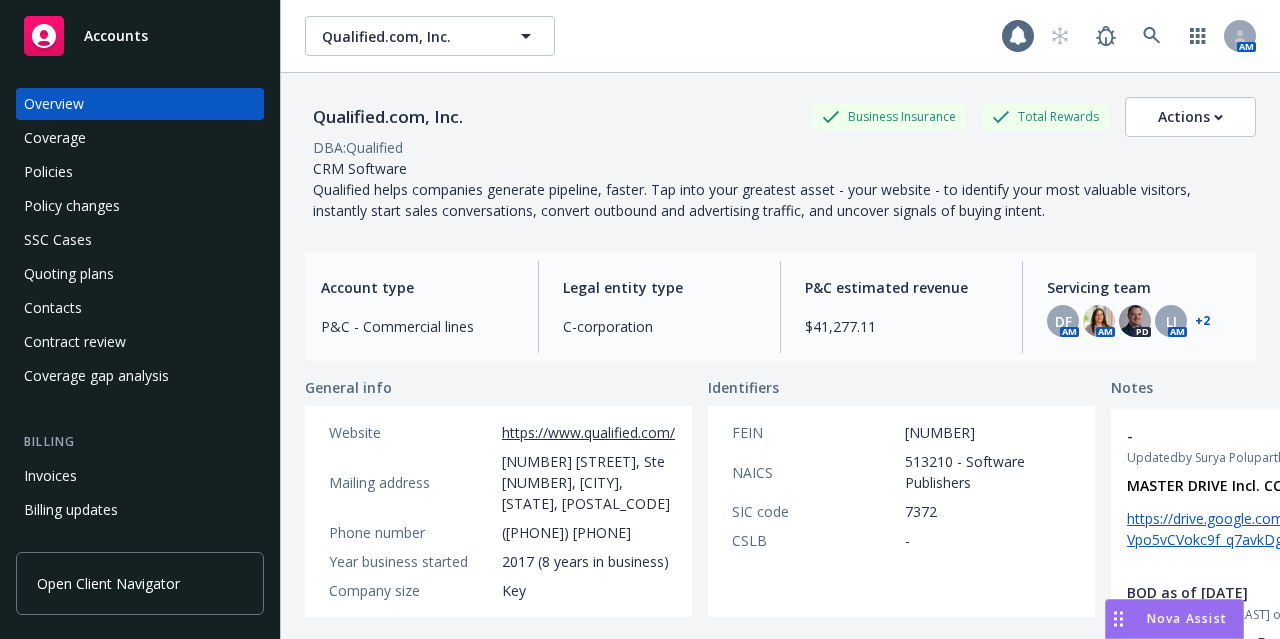 click on "Policies" at bounding box center [140, 172] 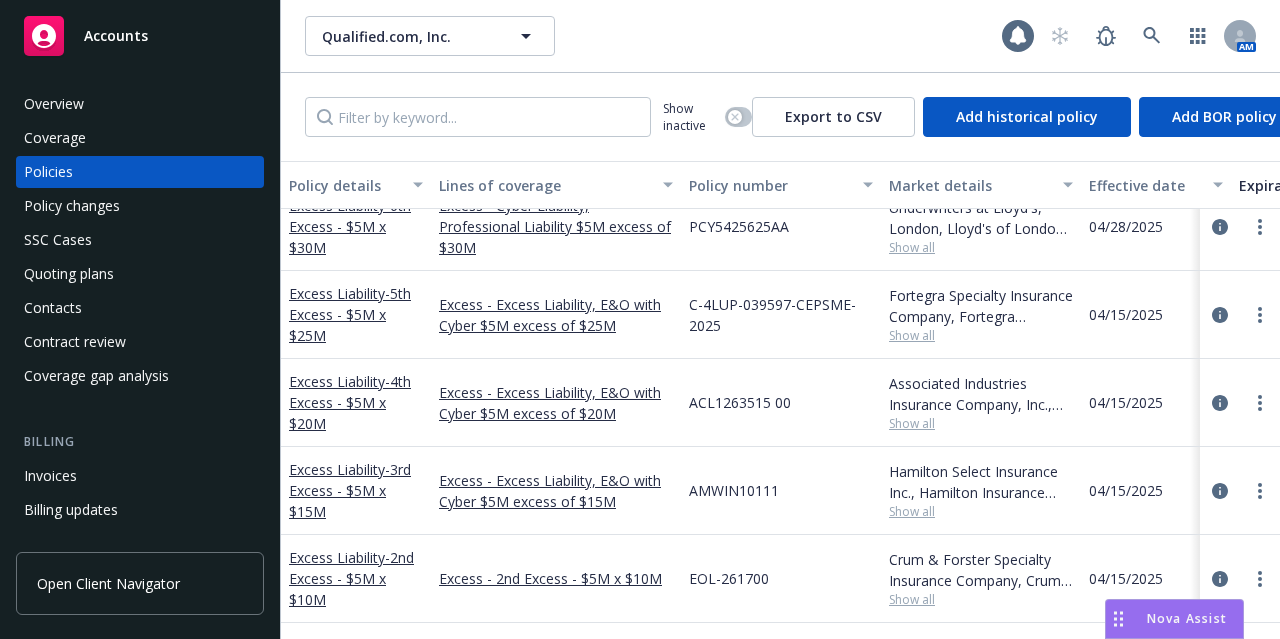 scroll, scrollTop: 362, scrollLeft: 0, axis: vertical 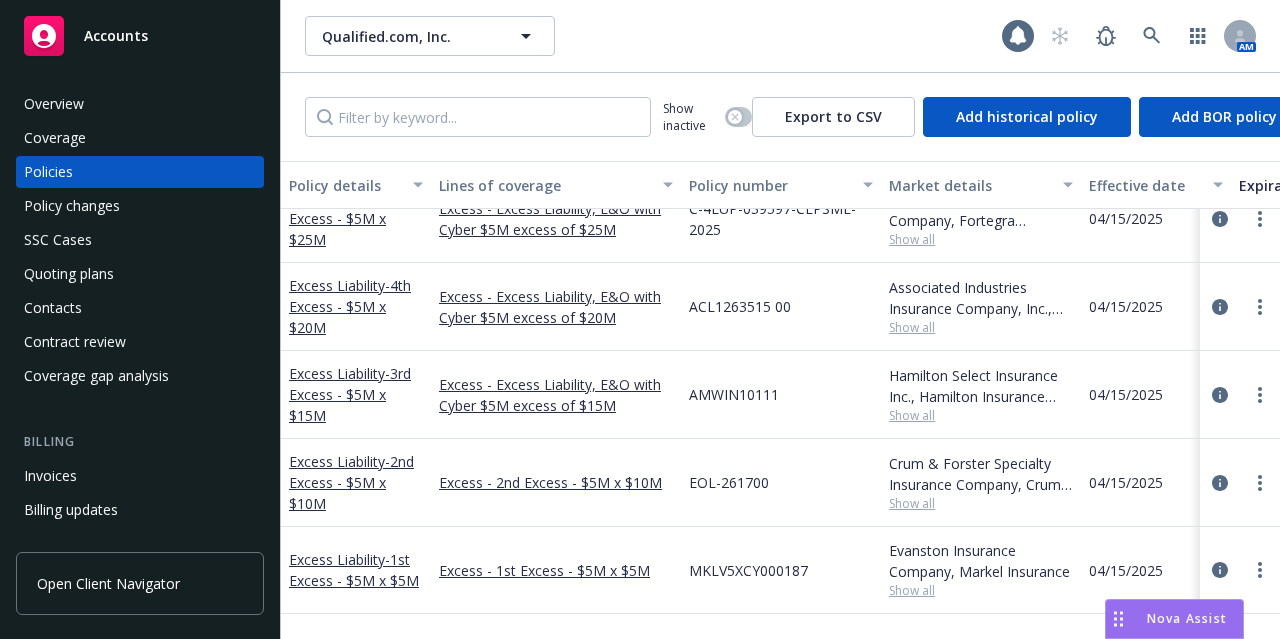 click on "Excess Liability  -  3rd Excess - $5M x $15M" at bounding box center (356, 394) 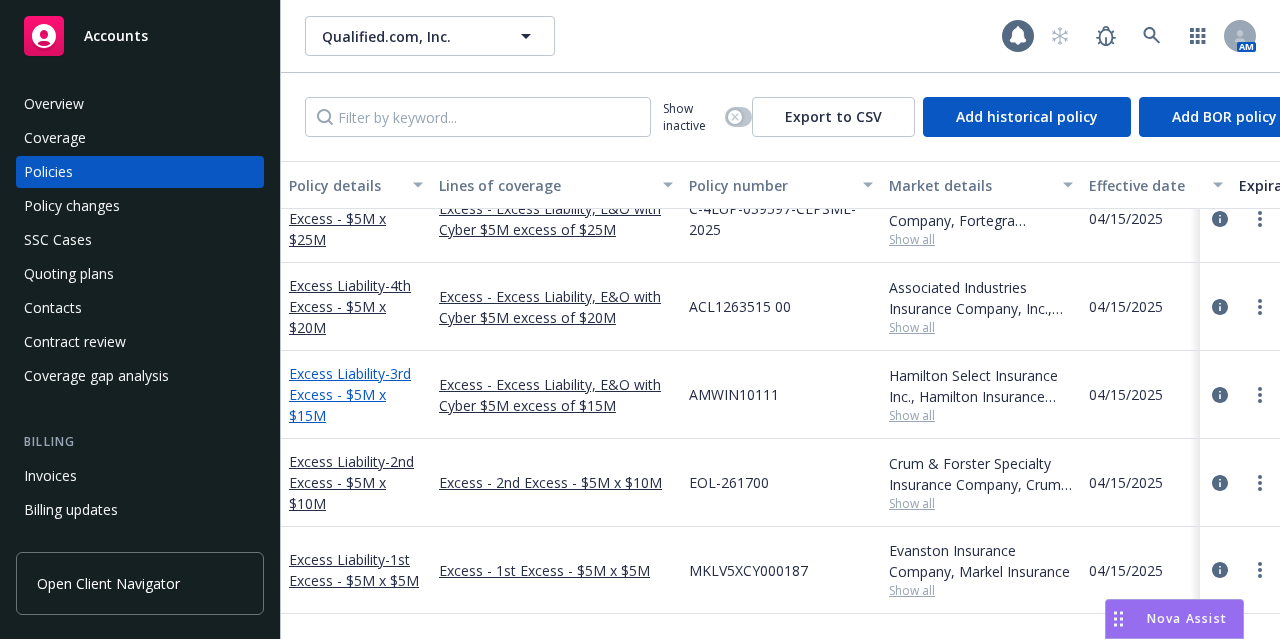 click on "Excess Liability  -  3rd Excess - $5M x $15M" at bounding box center (350, 394) 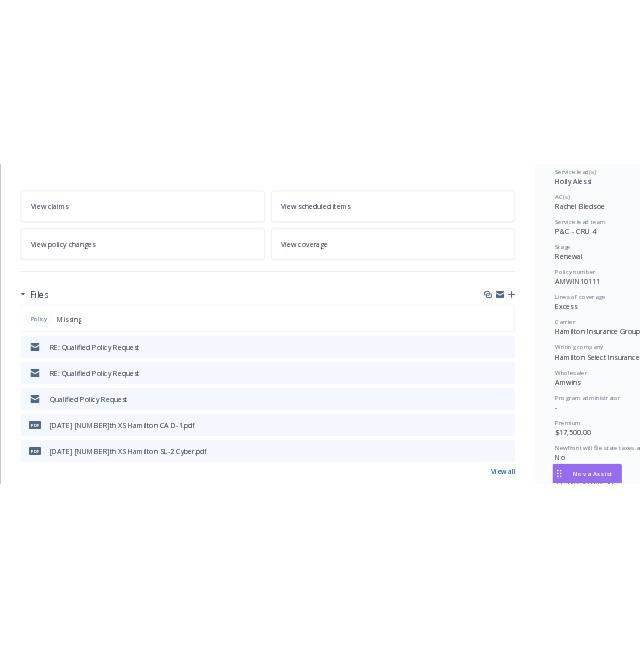 scroll, scrollTop: 310, scrollLeft: 0, axis: vertical 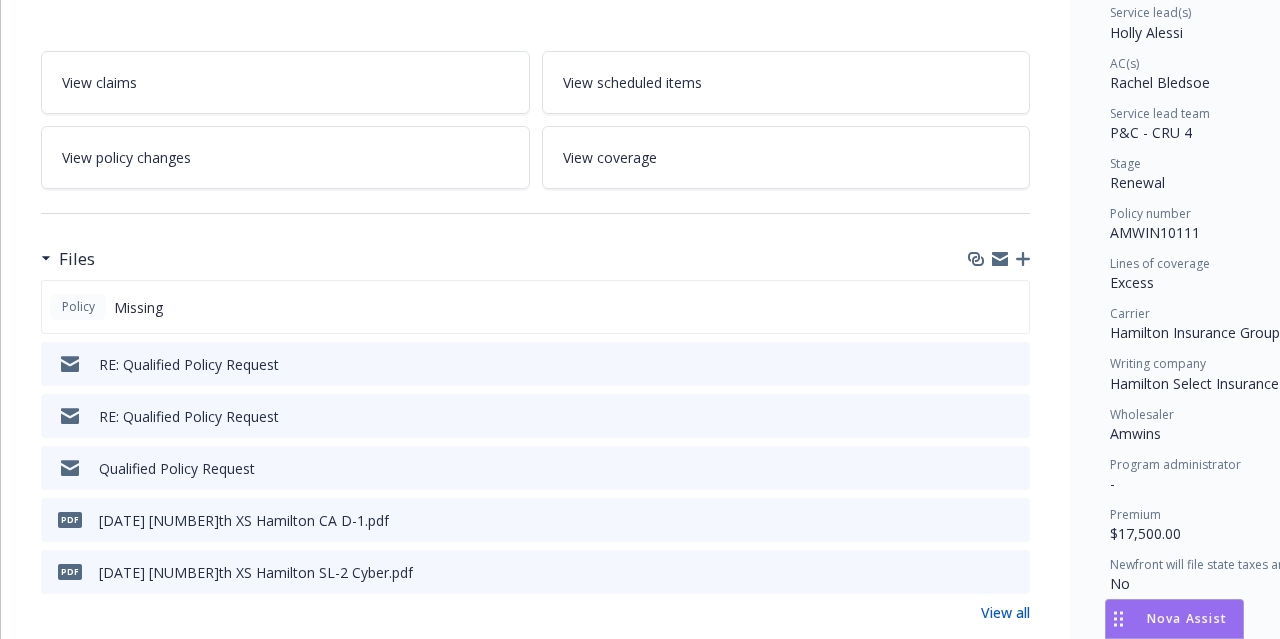 click on "Excess Liability   - 3rd Excess - $5M x $15M Add internal notes here... View claims View scheduled items View policy changes View coverage Files Policy Missing RE: Qualified Policy Request RE: Qualified Policy Request Qualified Policy Request pdf [DATE] 3th XS Hamilton CA D-1.pdf pdf [DATE] 3th XS Hamilton SL-2 Cyber.pdf View all Billing summary Billing summary includes policy changes. View the policy start billing summary on the   policy start page . Amount ($) Premium $17,500.00 Surplus lines California tax $530.85 Surplus lines California fee $31.85 Misc taxes & fees $0.00 Carrier policy fee $195.00 Newfront fee / rebate $0.00 Wholesale fee $0.00 Inspection fee $0.00 Total $18,257.70 Billing method Agency - Pay in full Auto invoicing settings Auto invoice creation is off Auto send invoice is off Invoices 3EF66C5F - $148,780.40 - Client status Paid Client payment date [DATE] Carrier status Paid Client status Paid Client payment date [DATE] Carrier status Paid Date issued [DATE] Due date Excess" at bounding box center [535, 1129] 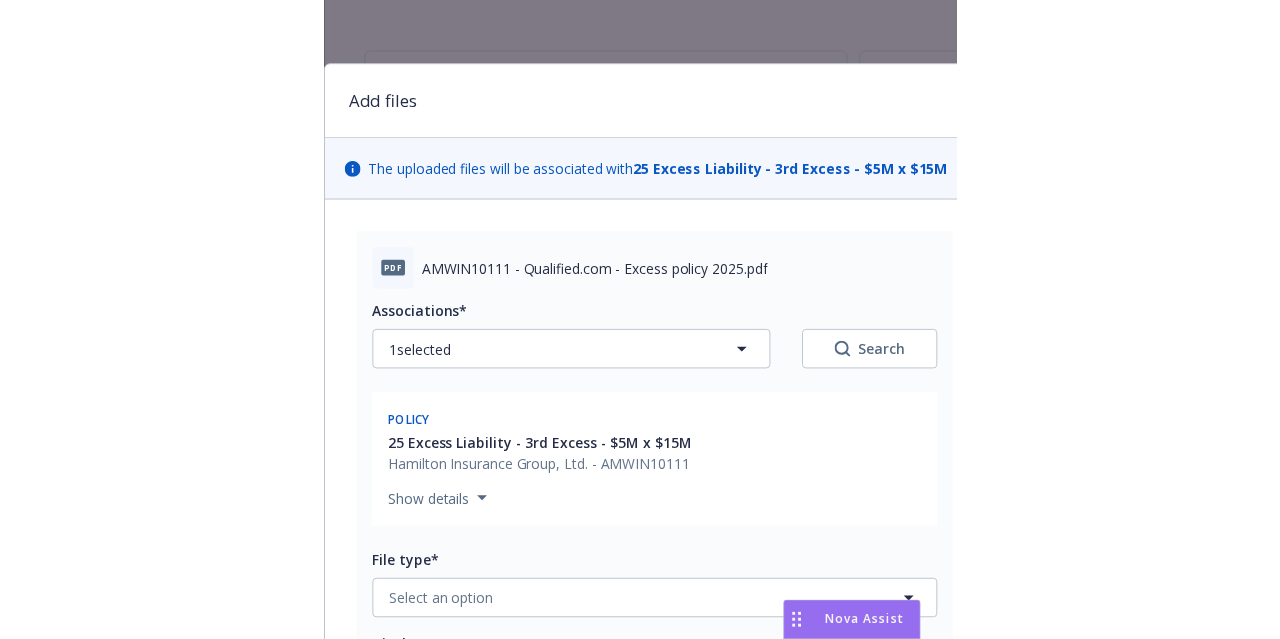 scroll, scrollTop: 111, scrollLeft: 0, axis: vertical 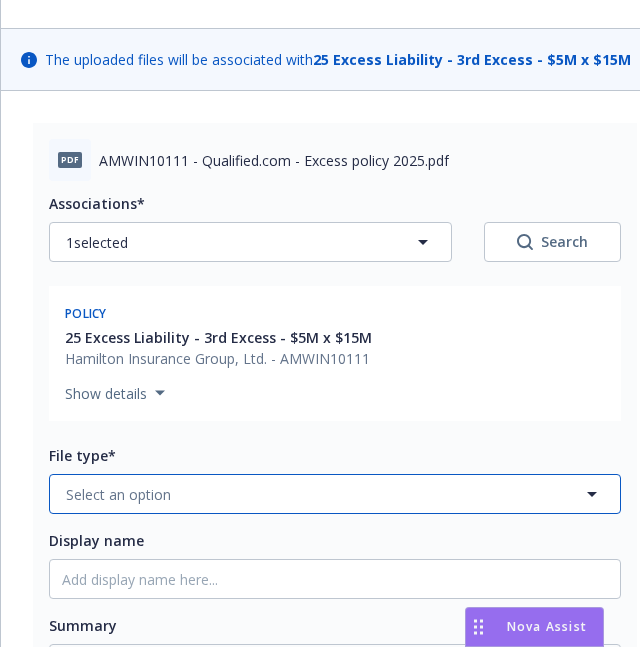 click on "Select an option" at bounding box center (335, 494) 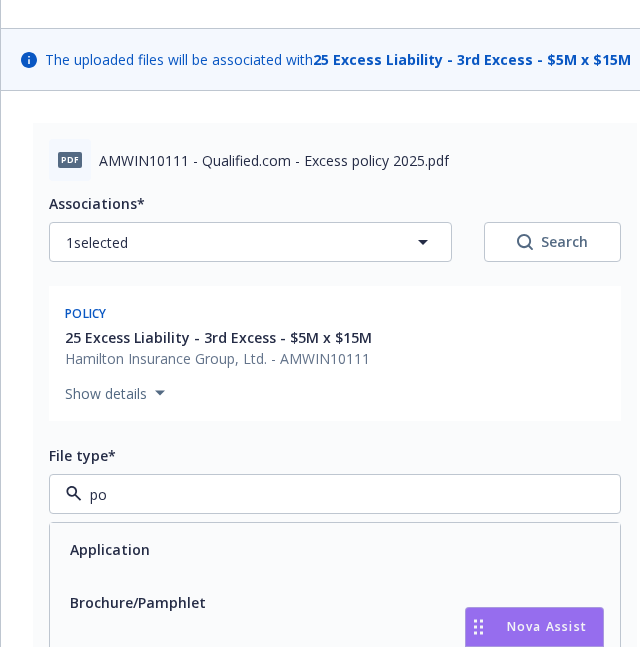 type on "pol" 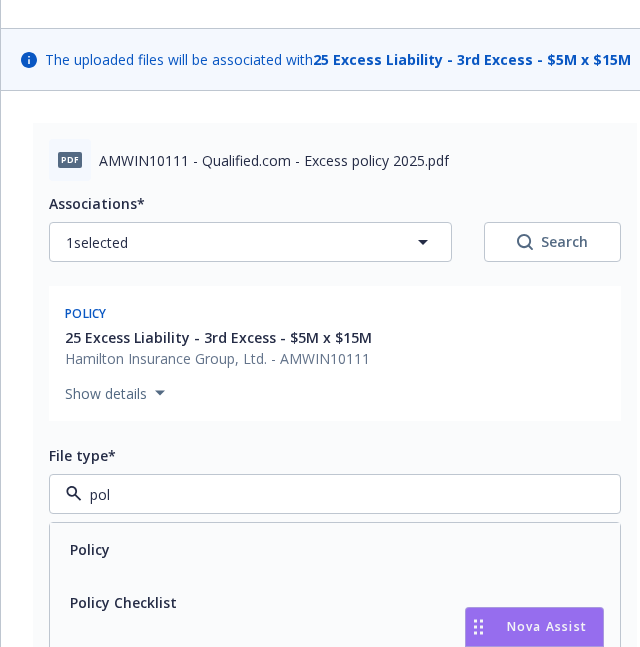 click on "Policy" at bounding box center [335, 549] 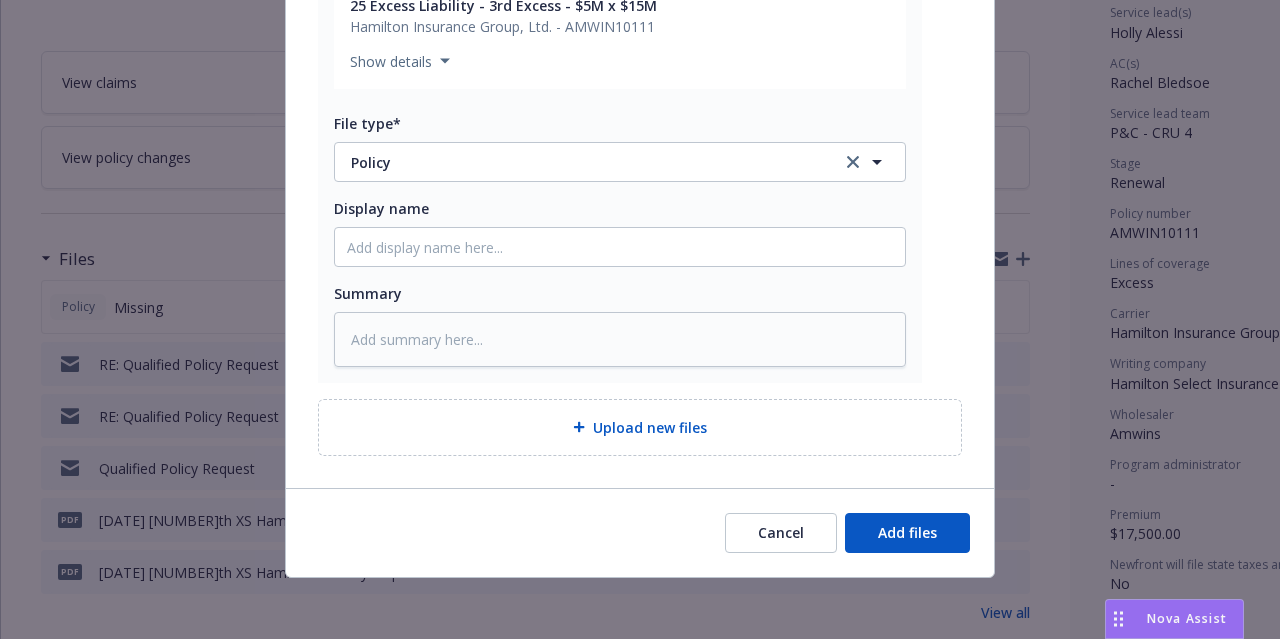 scroll, scrollTop: 436, scrollLeft: 0, axis: vertical 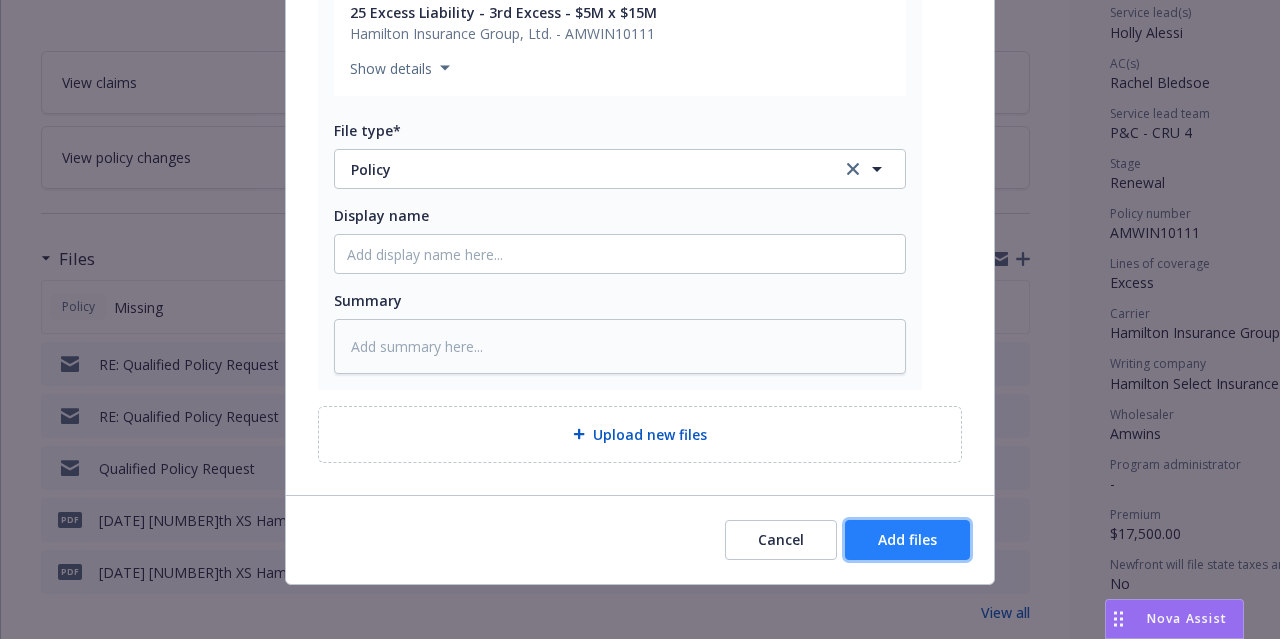 click on "Add files" at bounding box center (907, 540) 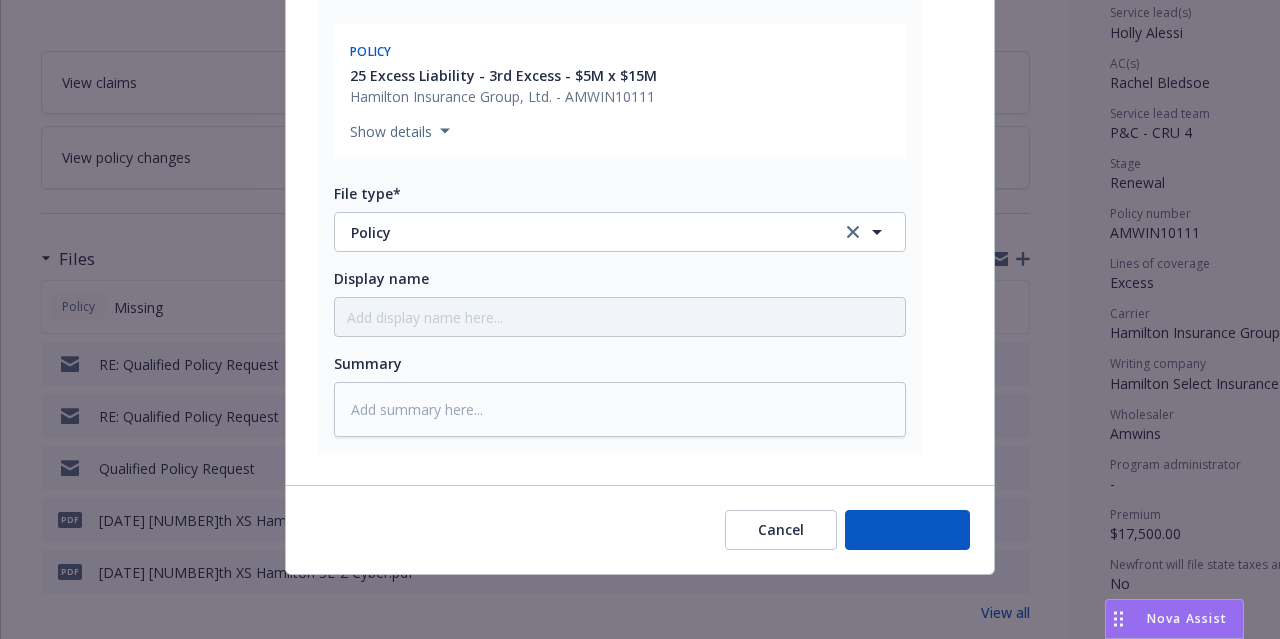 scroll, scrollTop: 370, scrollLeft: 0, axis: vertical 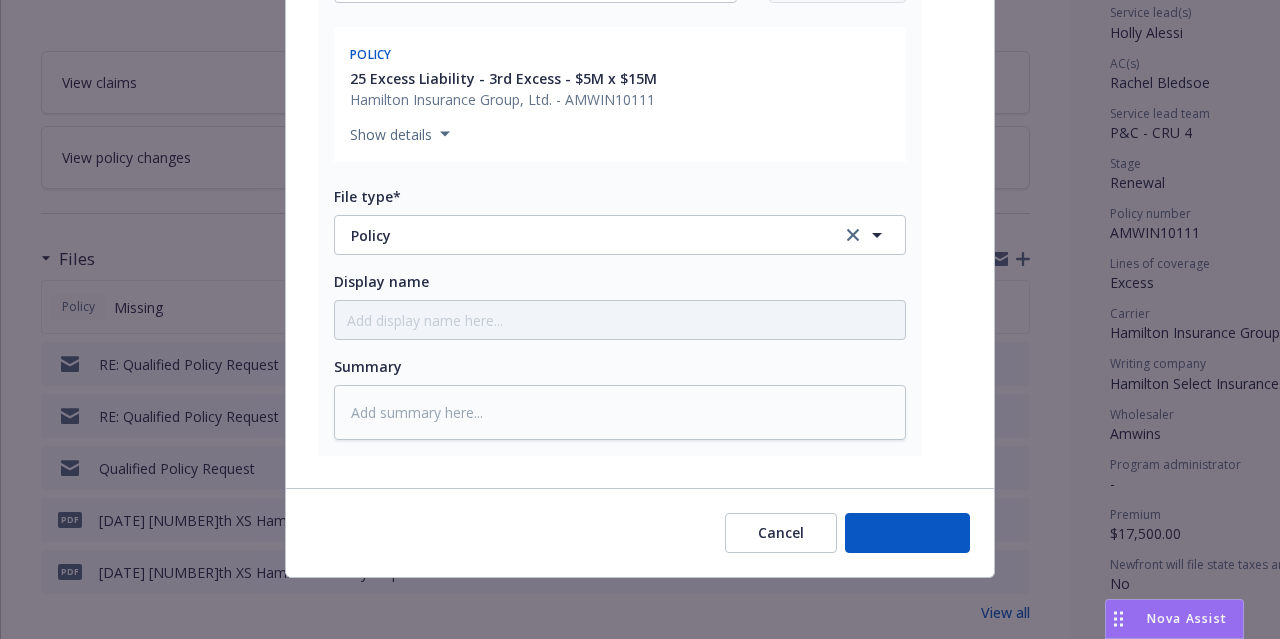 type on "x" 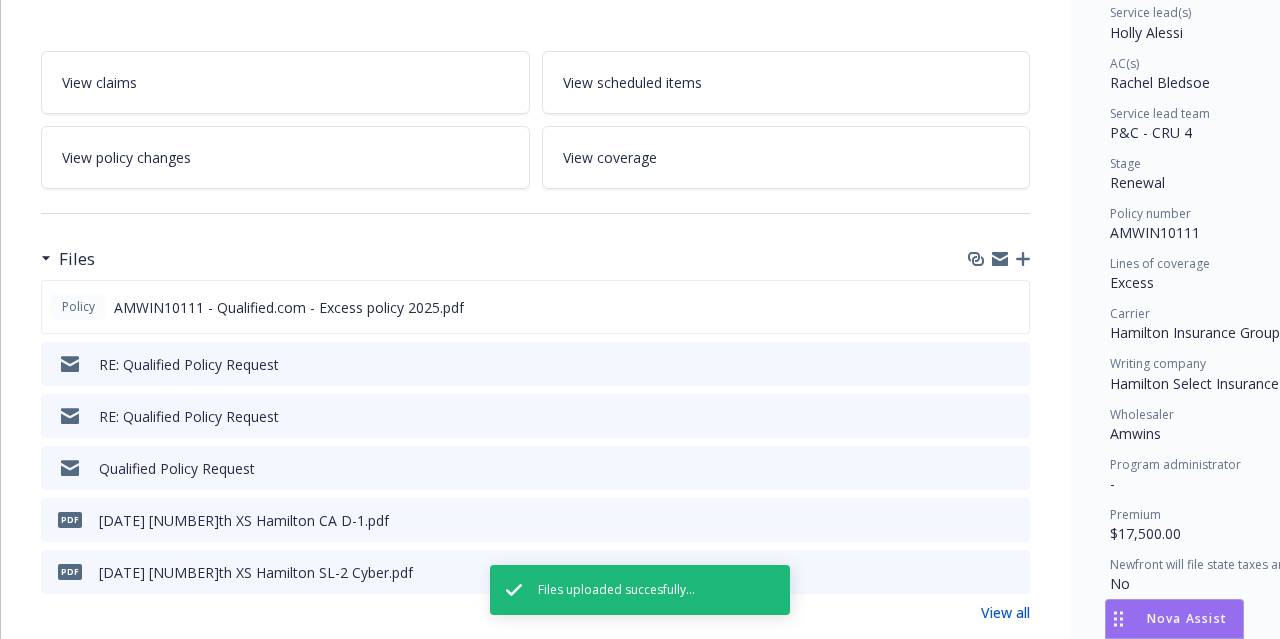 scroll, scrollTop: 0, scrollLeft: 0, axis: both 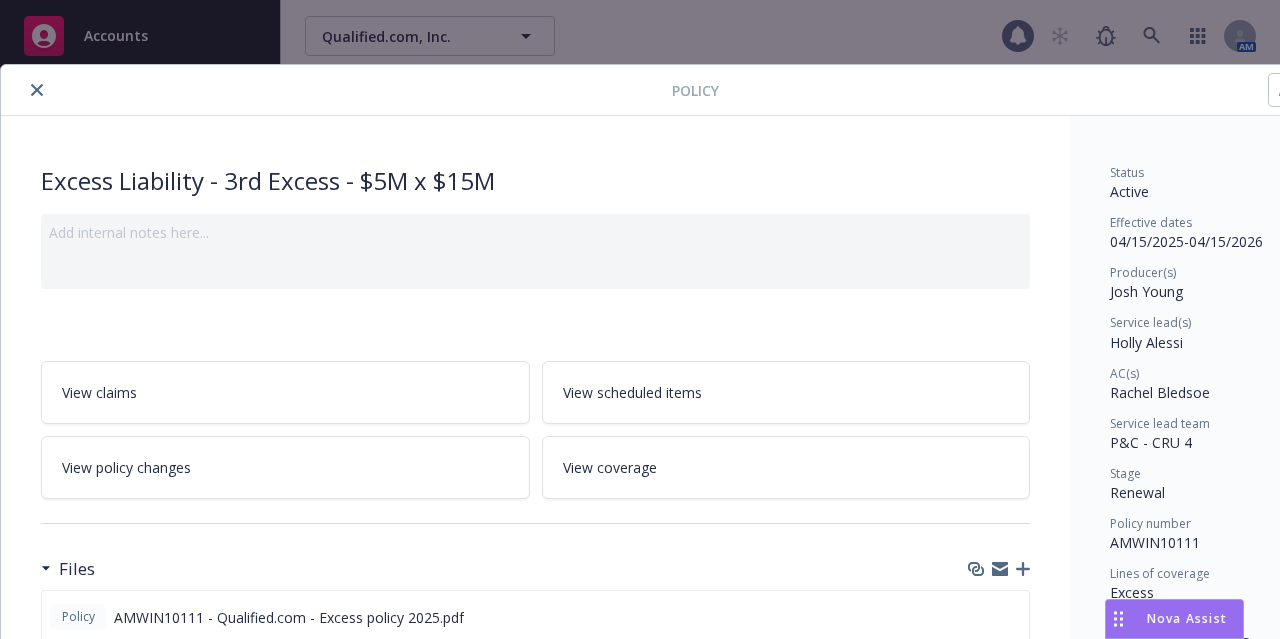 click 